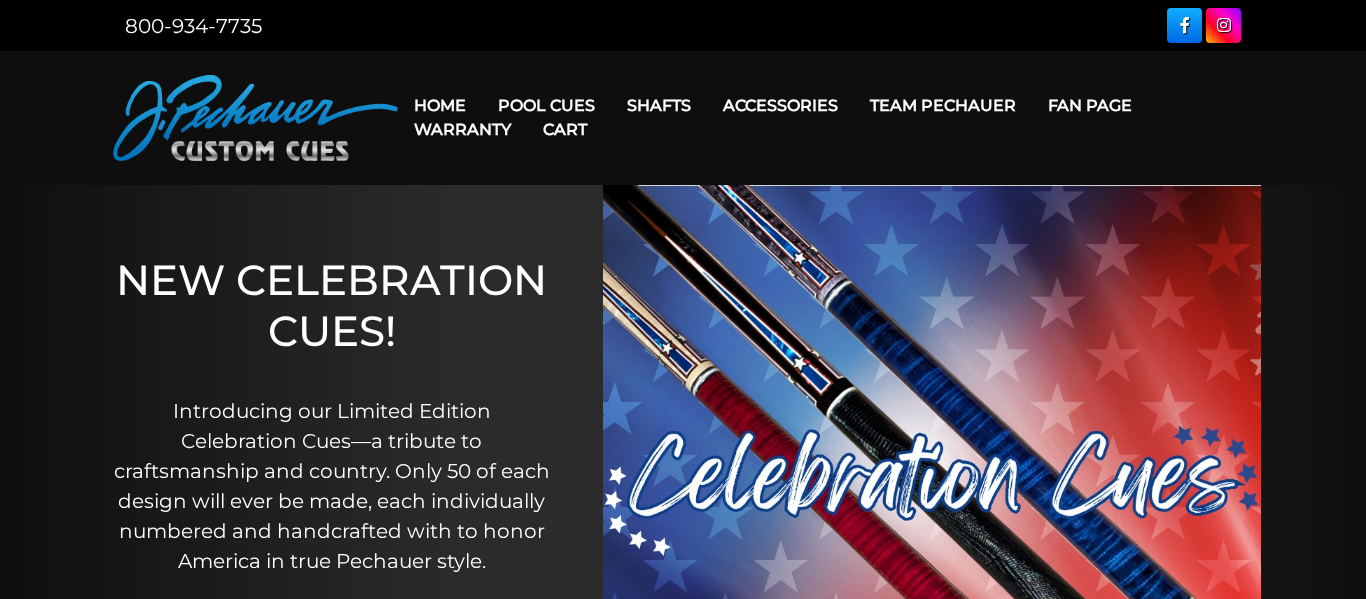 scroll, scrollTop: 0, scrollLeft: 0, axis: both 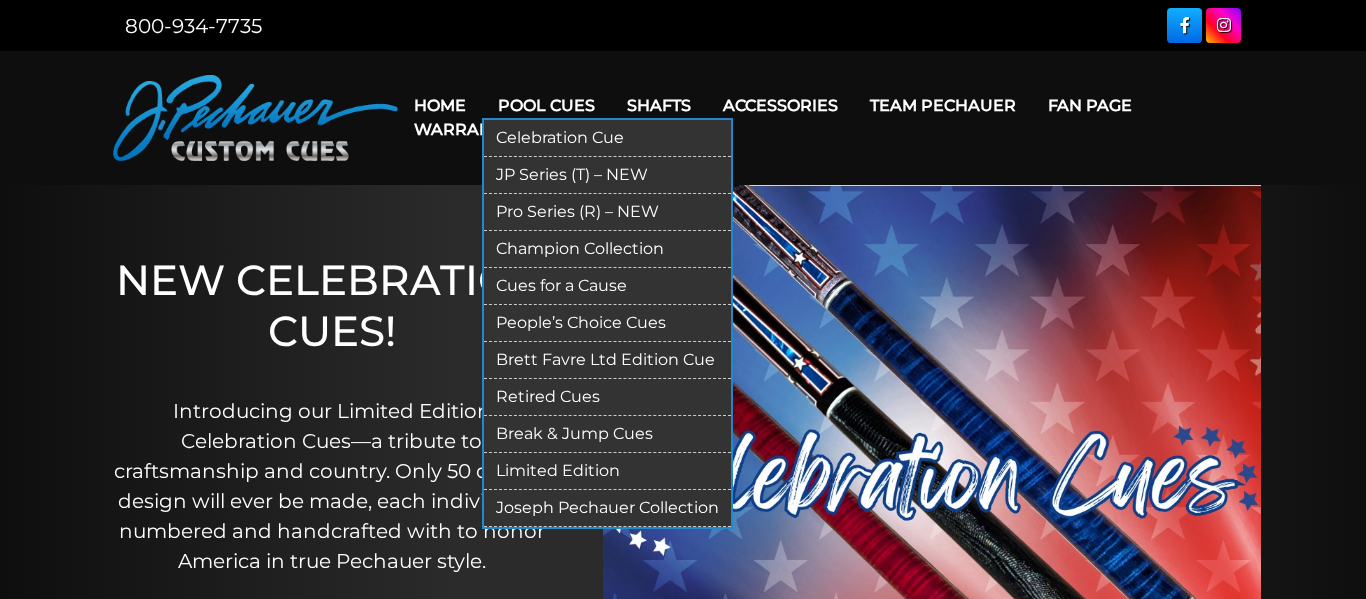 click on "JP Series (T) – NEW" at bounding box center [607, 175] 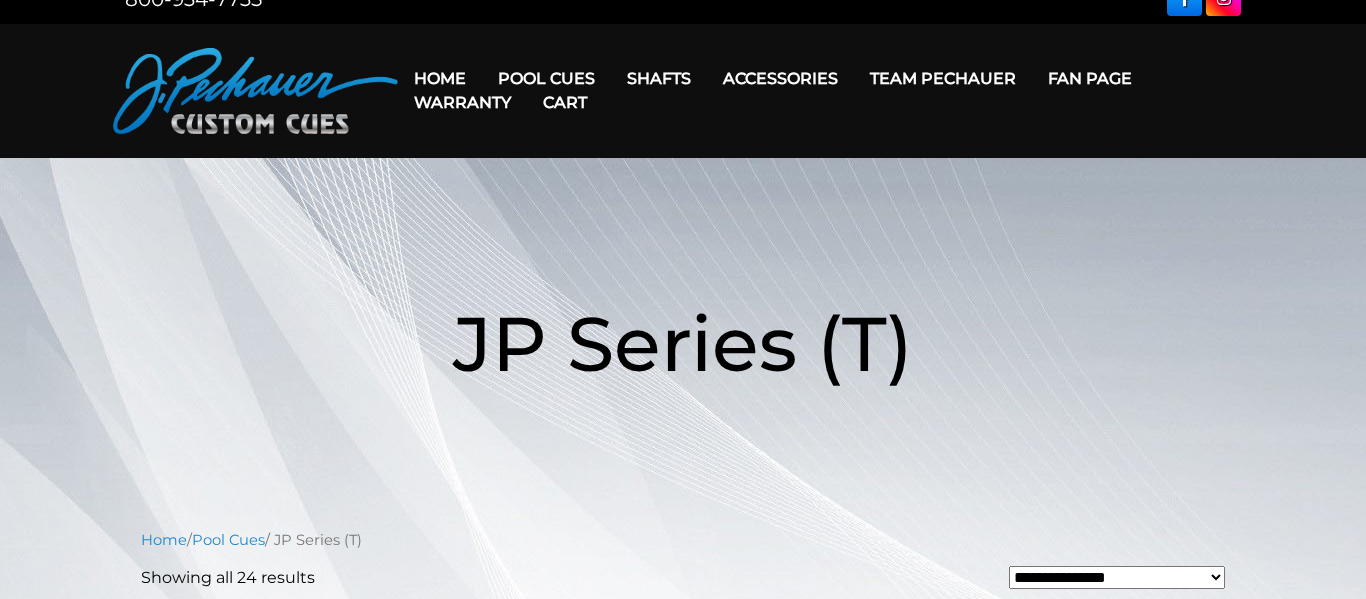 scroll, scrollTop: 0, scrollLeft: 0, axis: both 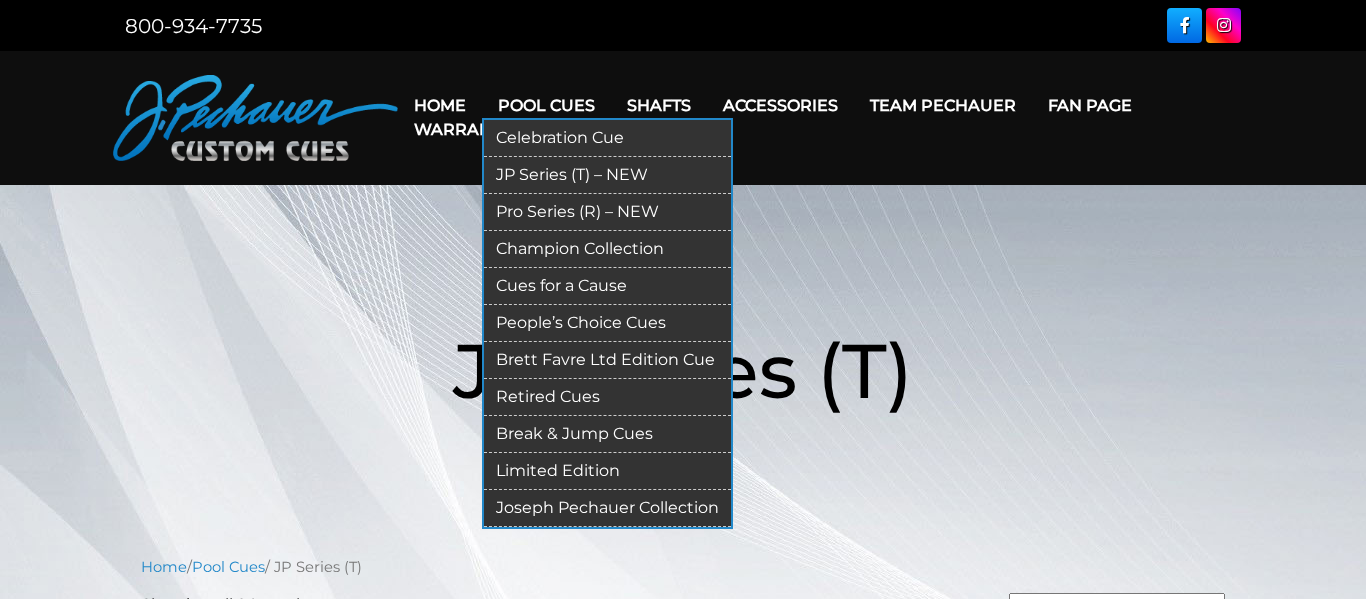 click on "Pro Series (R) – NEW" at bounding box center (607, 212) 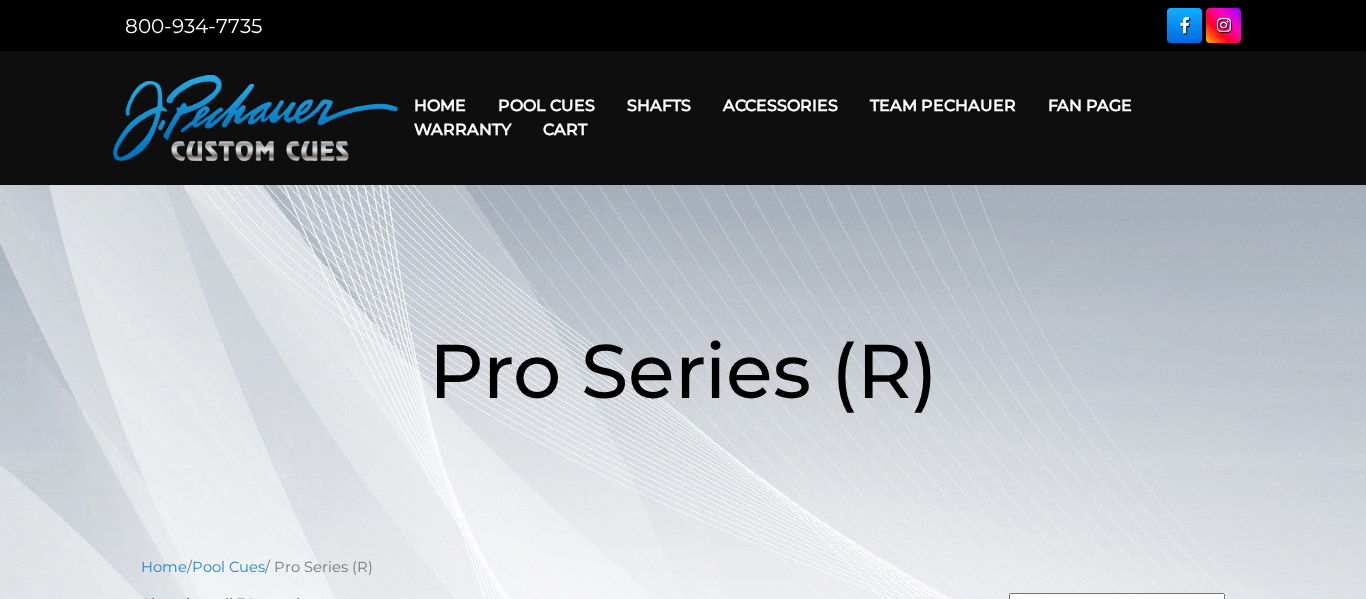 scroll, scrollTop: 0, scrollLeft: 0, axis: both 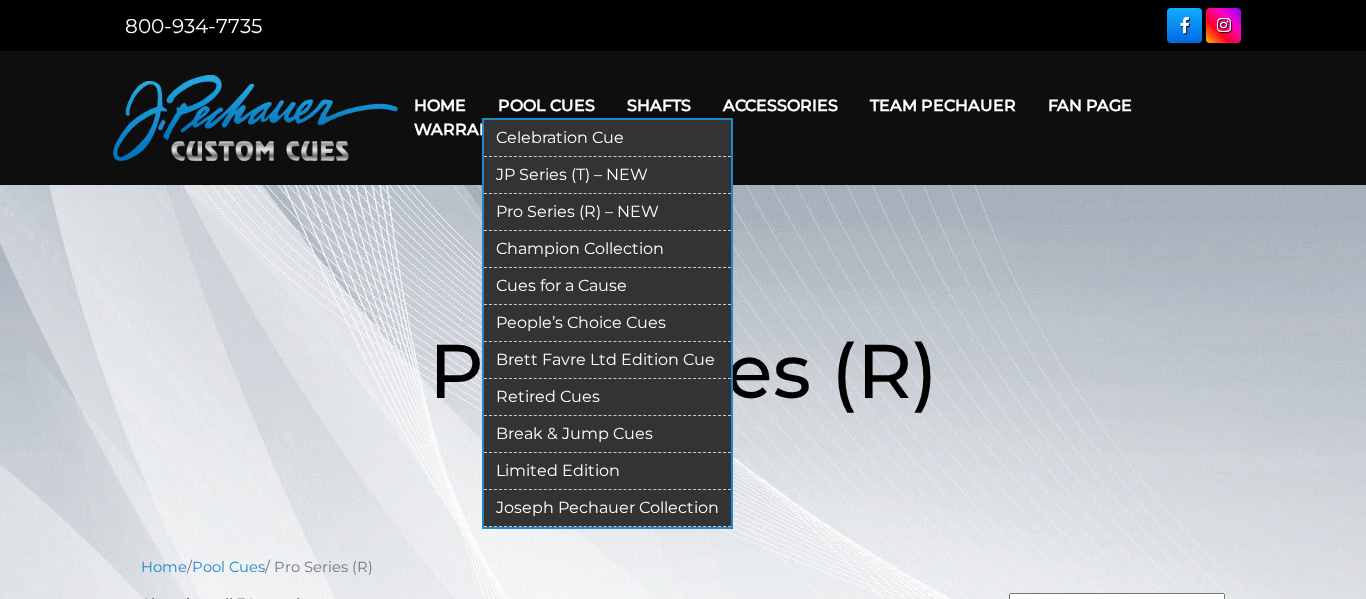 click on "Limited Edition" at bounding box center [607, 471] 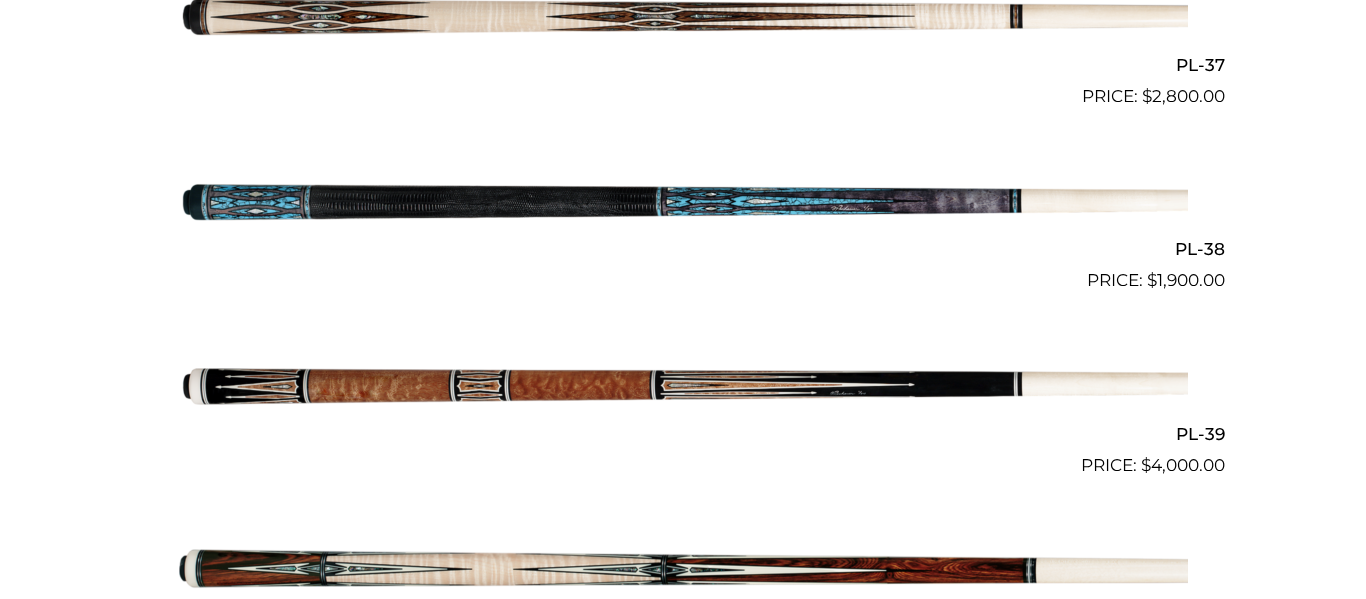scroll, scrollTop: 2217, scrollLeft: 0, axis: vertical 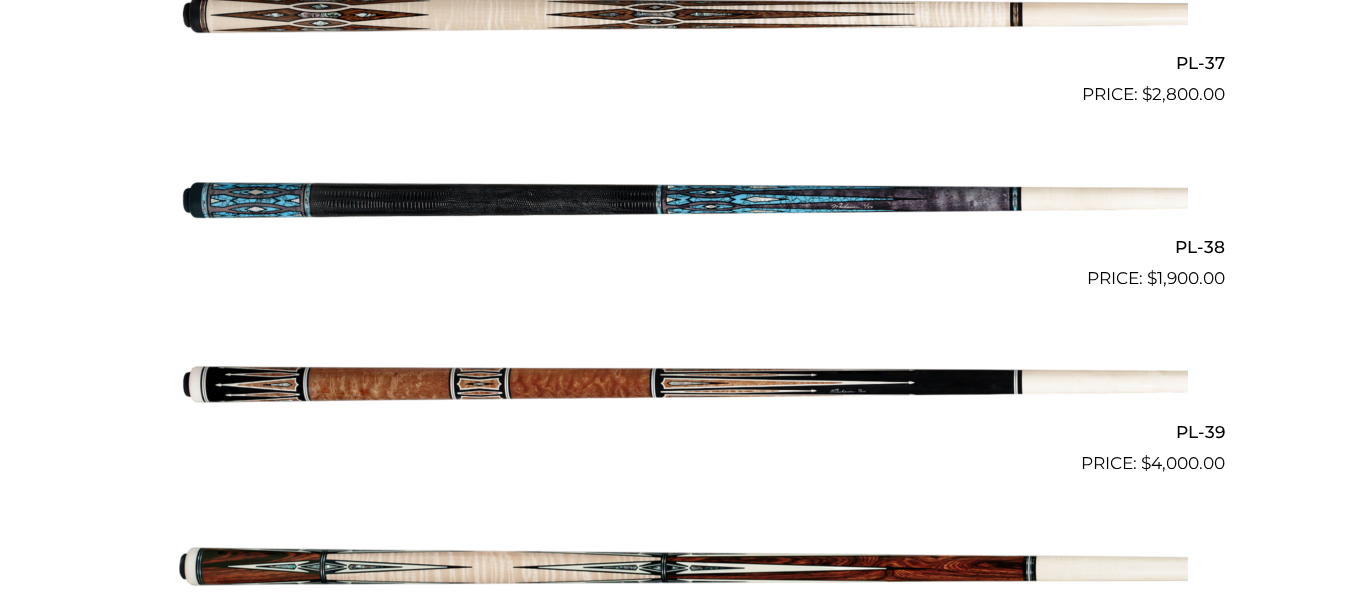 click at bounding box center [683, 384] 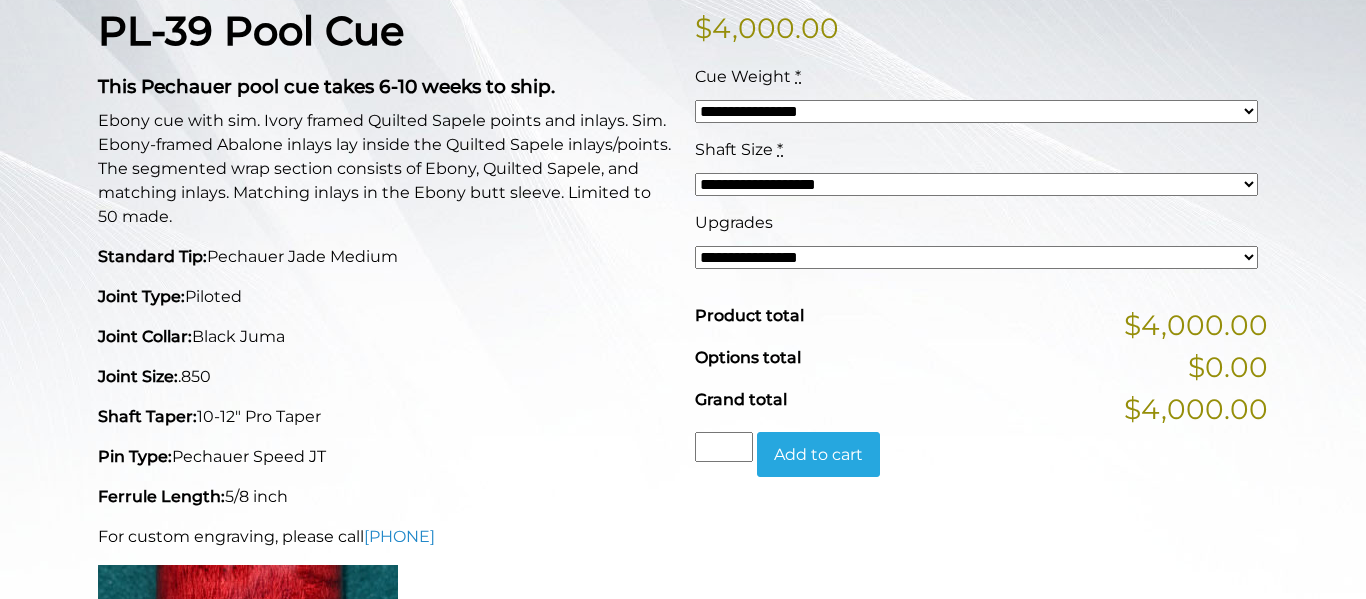 scroll, scrollTop: 526, scrollLeft: 0, axis: vertical 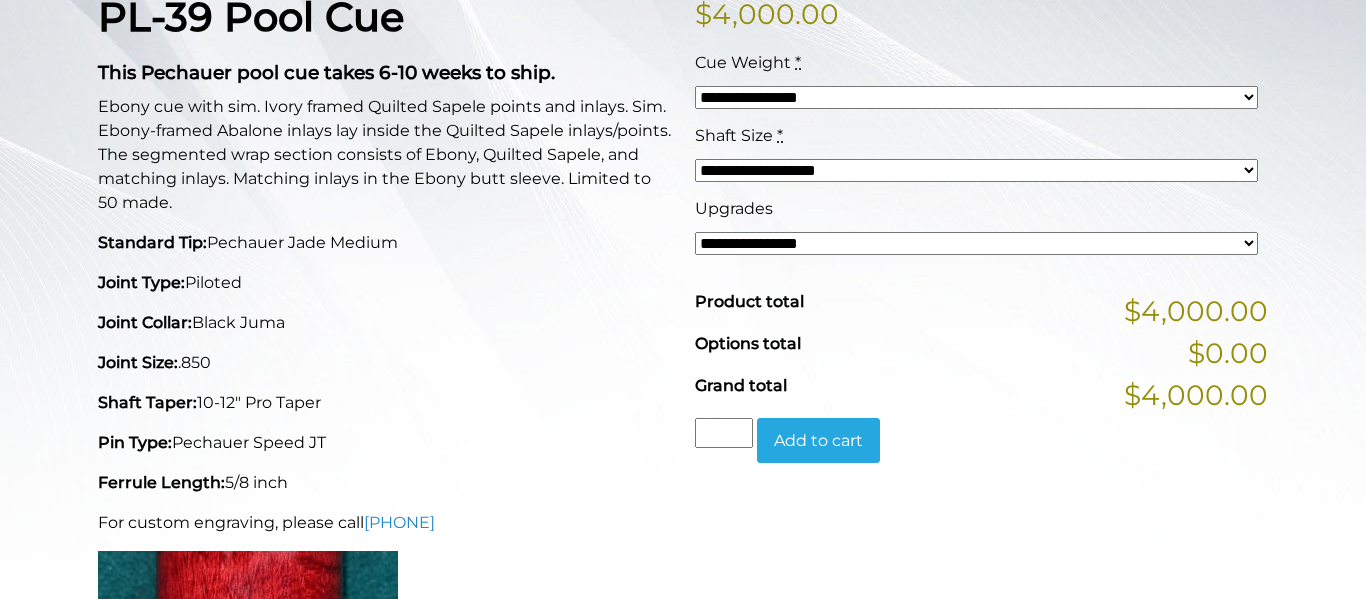 drag, startPoint x: 1013, startPoint y: 438, endPoint x: 1013, endPoint y: 511, distance: 73 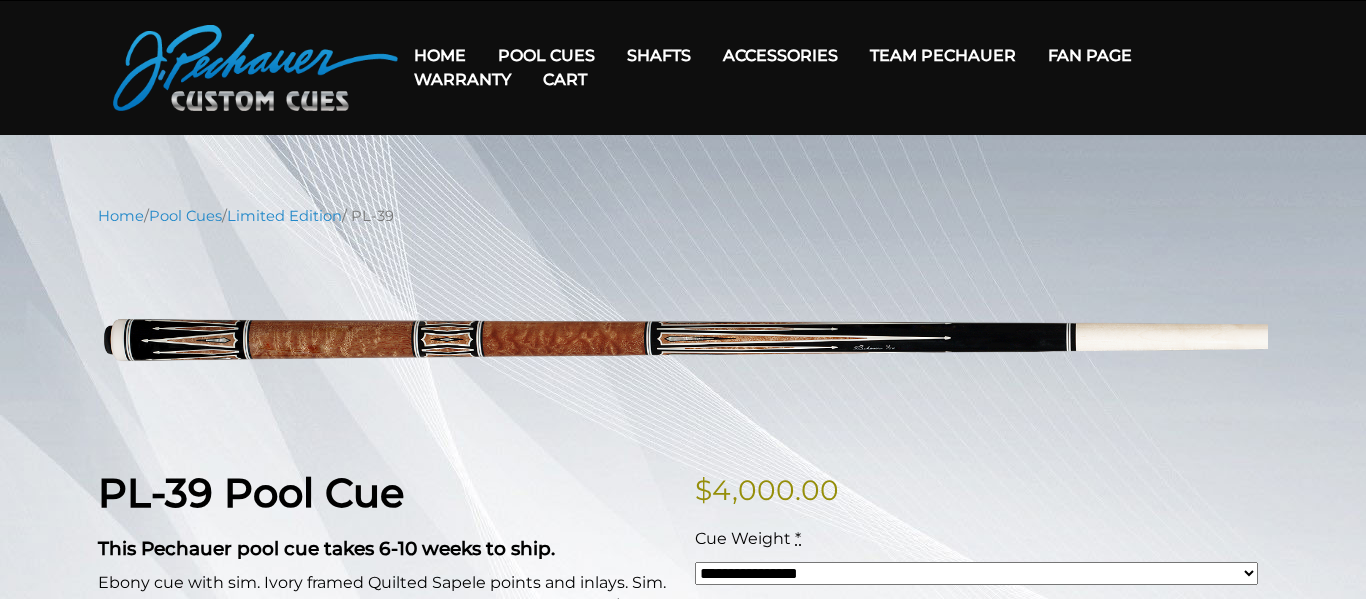 scroll, scrollTop: 48, scrollLeft: 0, axis: vertical 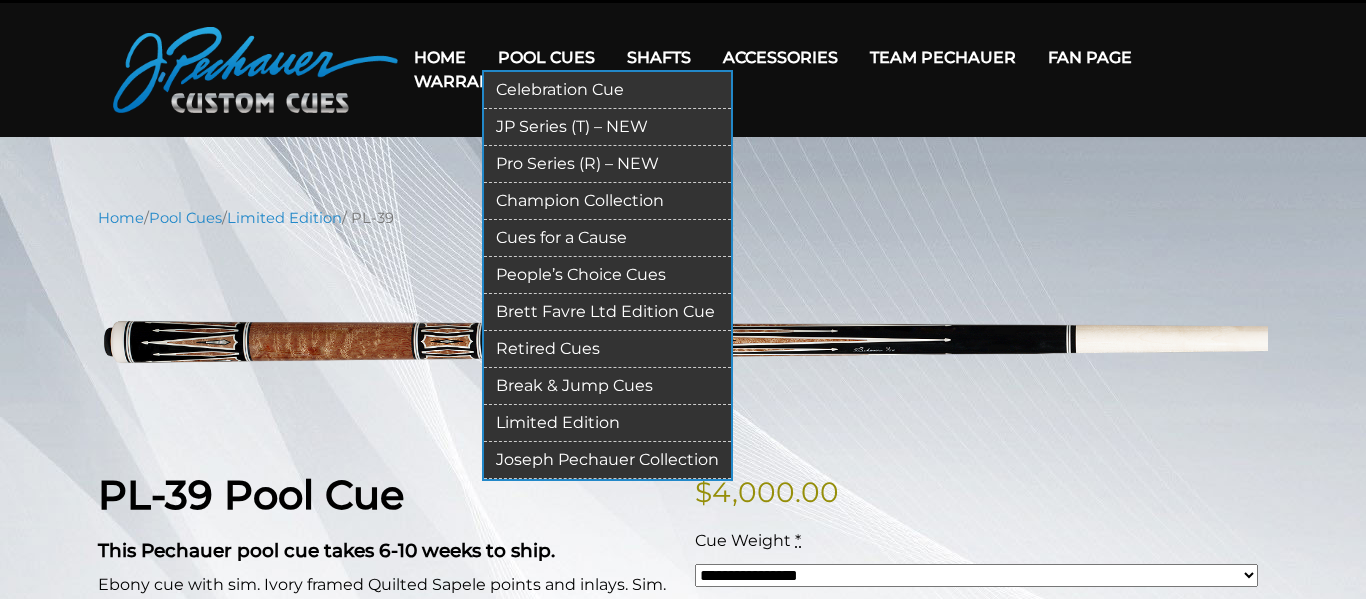 click on "JP Series (T) – NEW" at bounding box center [607, 127] 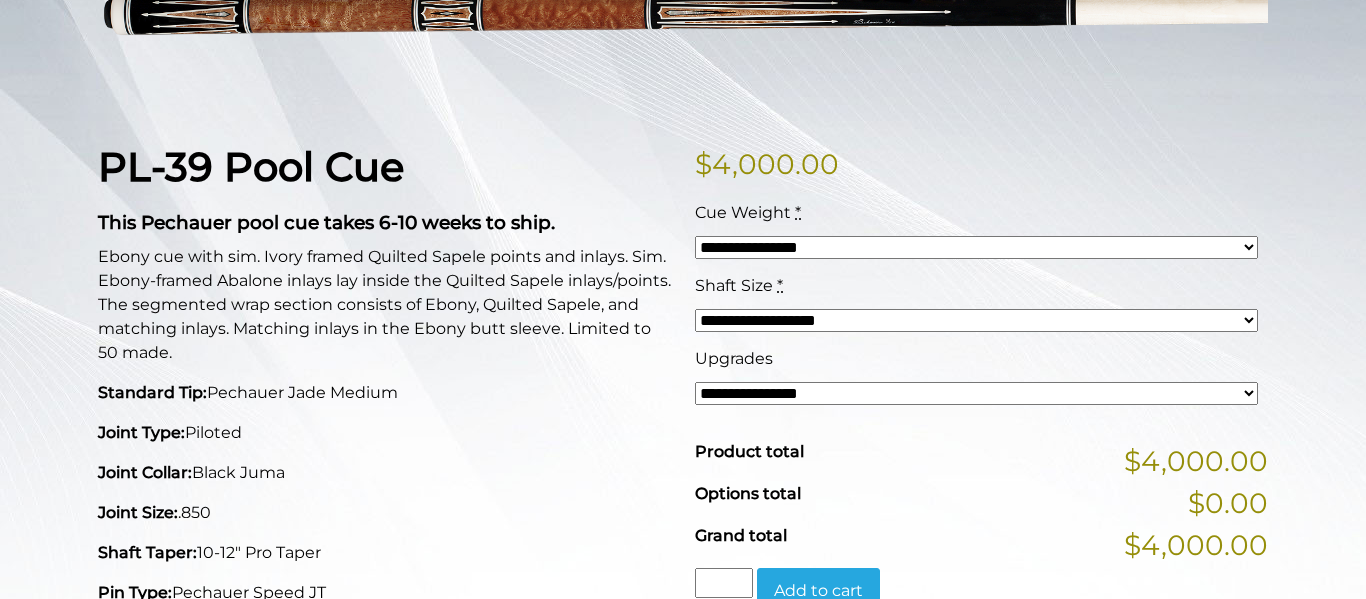 scroll, scrollTop: 367, scrollLeft: 0, axis: vertical 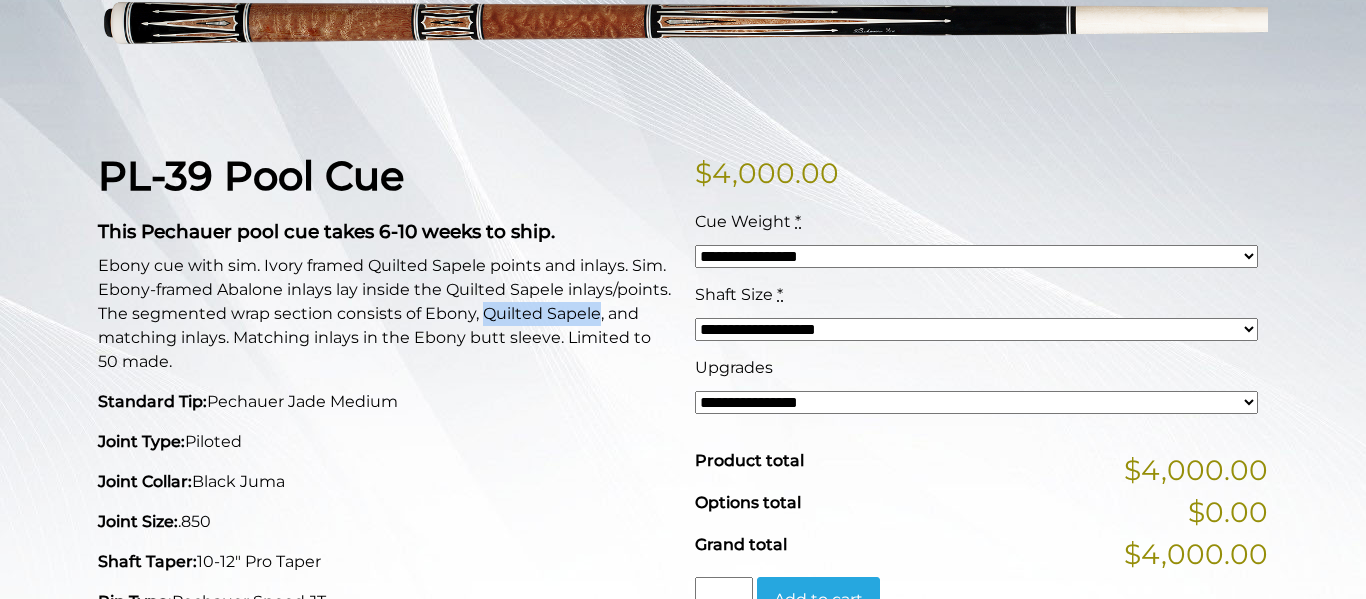 drag, startPoint x: 597, startPoint y: 314, endPoint x: 483, endPoint y: 312, distance: 114.01754 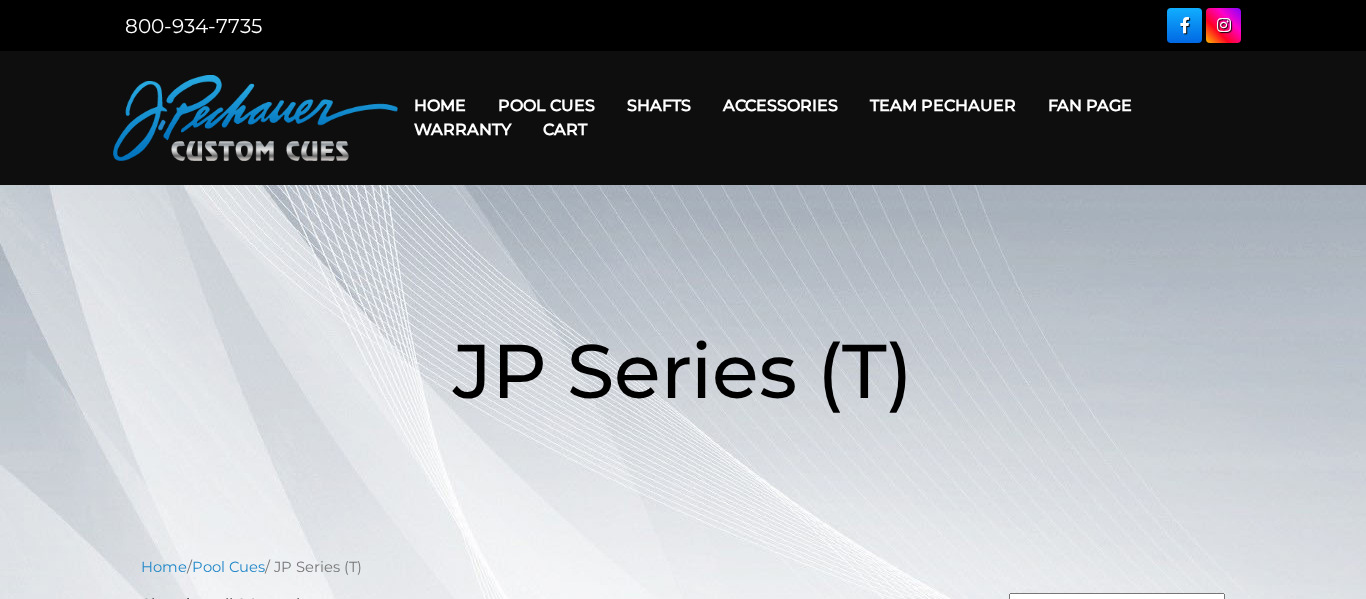 scroll, scrollTop: 0, scrollLeft: 0, axis: both 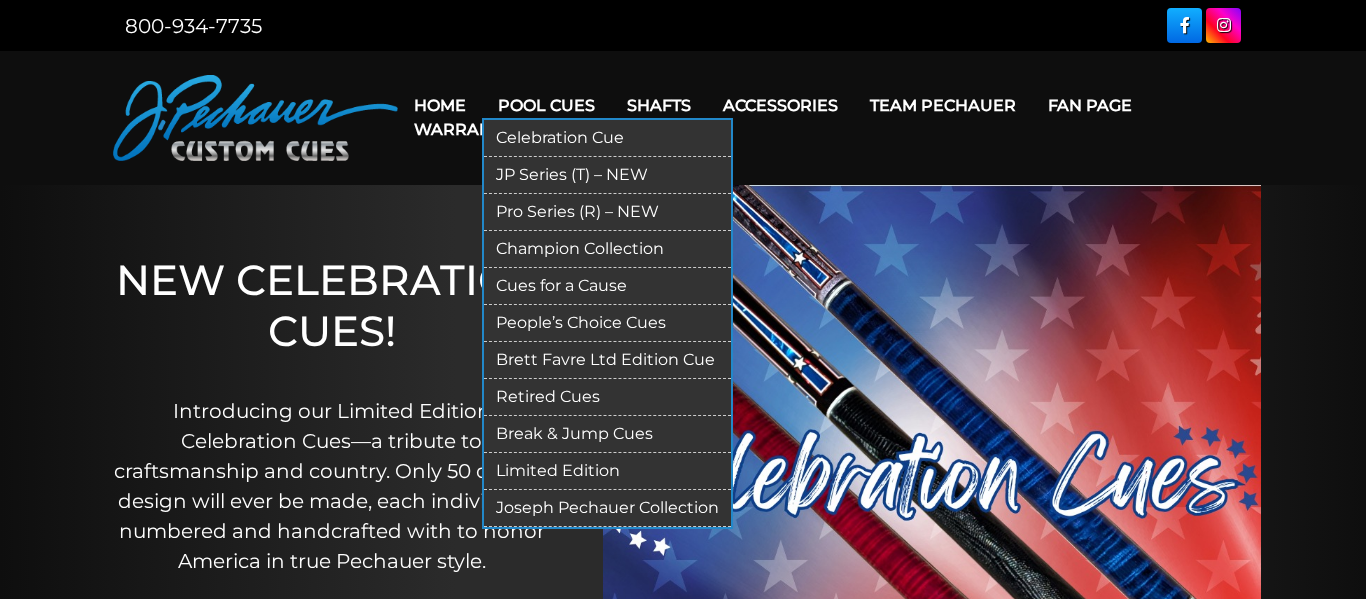 click on "JP Series (T) – NEW" at bounding box center [607, 175] 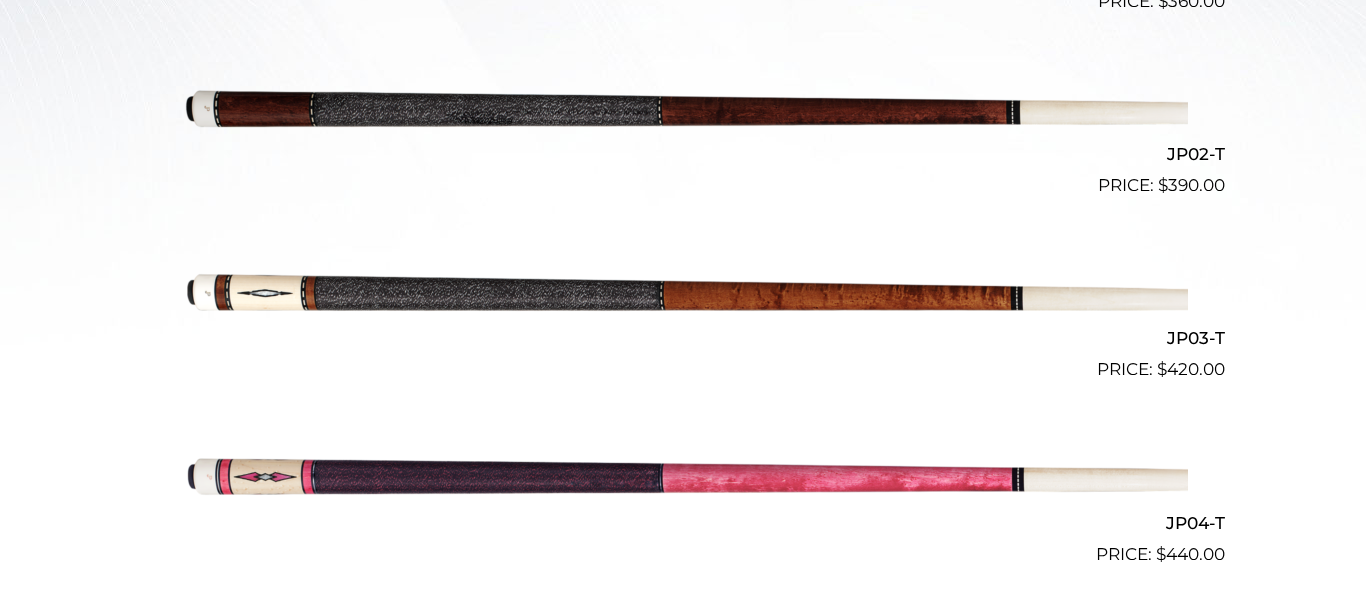 scroll, scrollTop: 797, scrollLeft: 0, axis: vertical 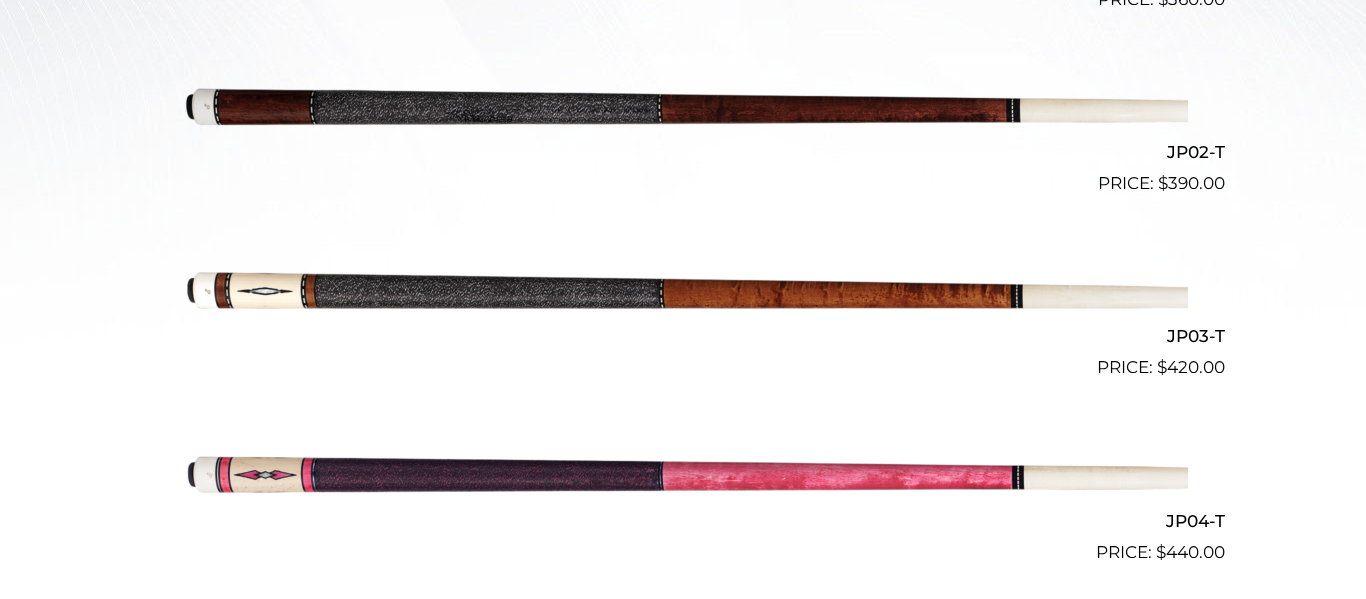 click on "**********" at bounding box center [683, 1902] 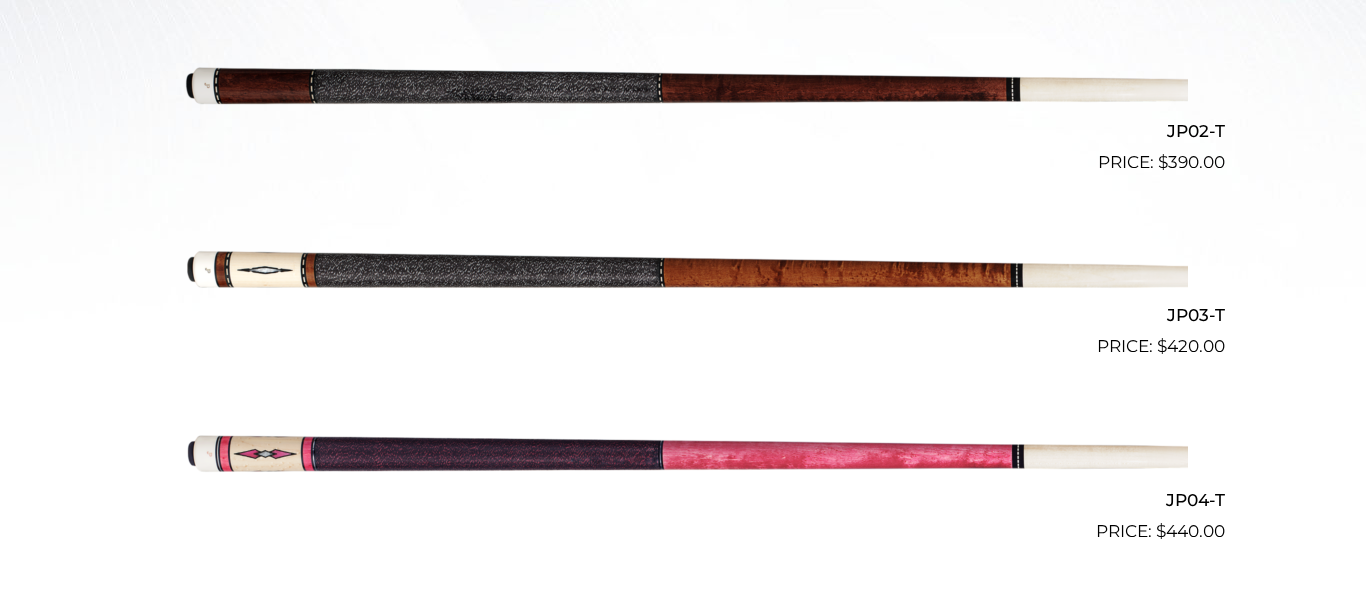 scroll, scrollTop: 828, scrollLeft: 0, axis: vertical 